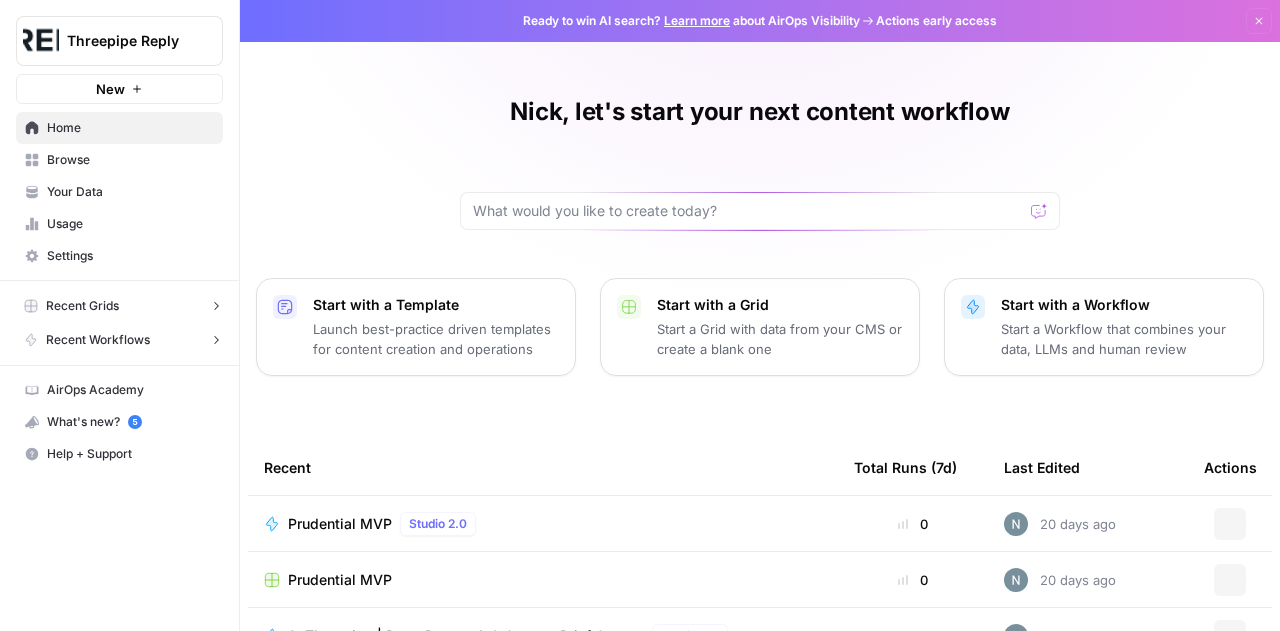 scroll, scrollTop: 0, scrollLeft: 0, axis: both 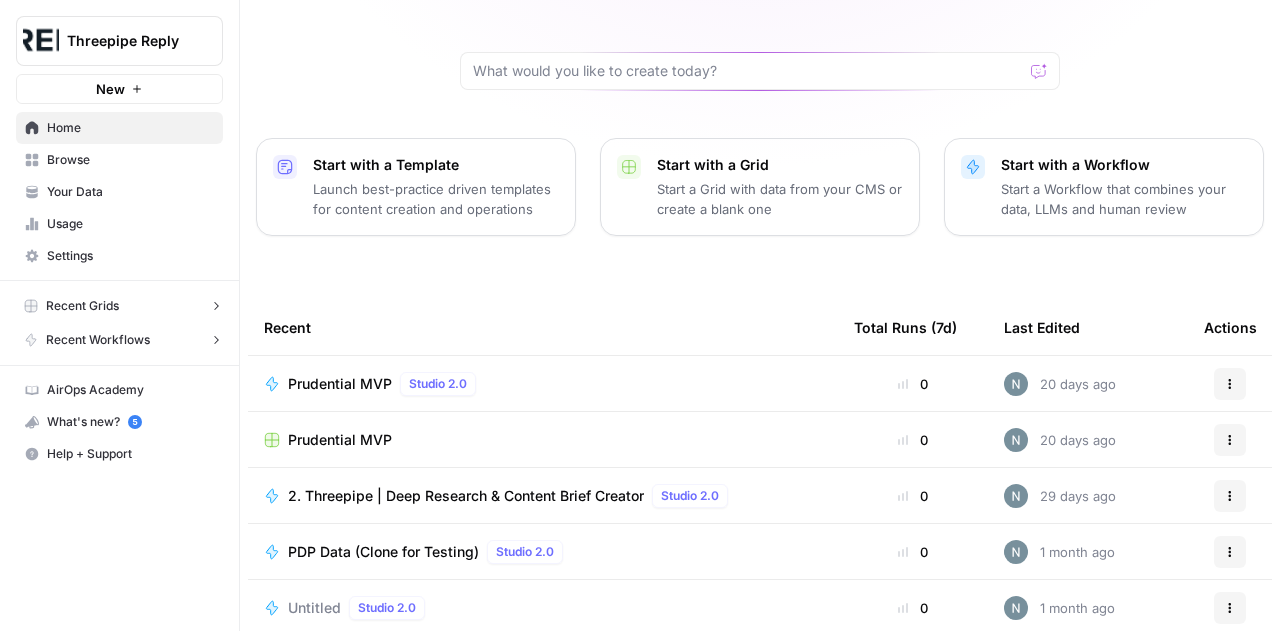 click on "Your Data" at bounding box center (130, 192) 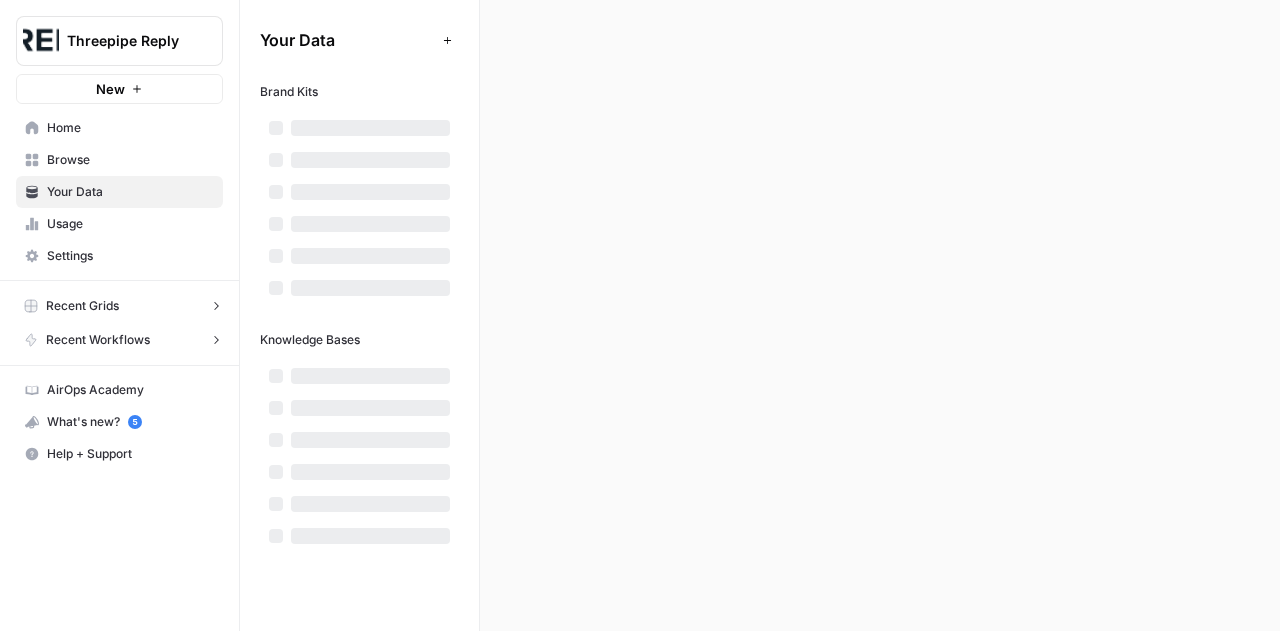 scroll, scrollTop: 0, scrollLeft: 0, axis: both 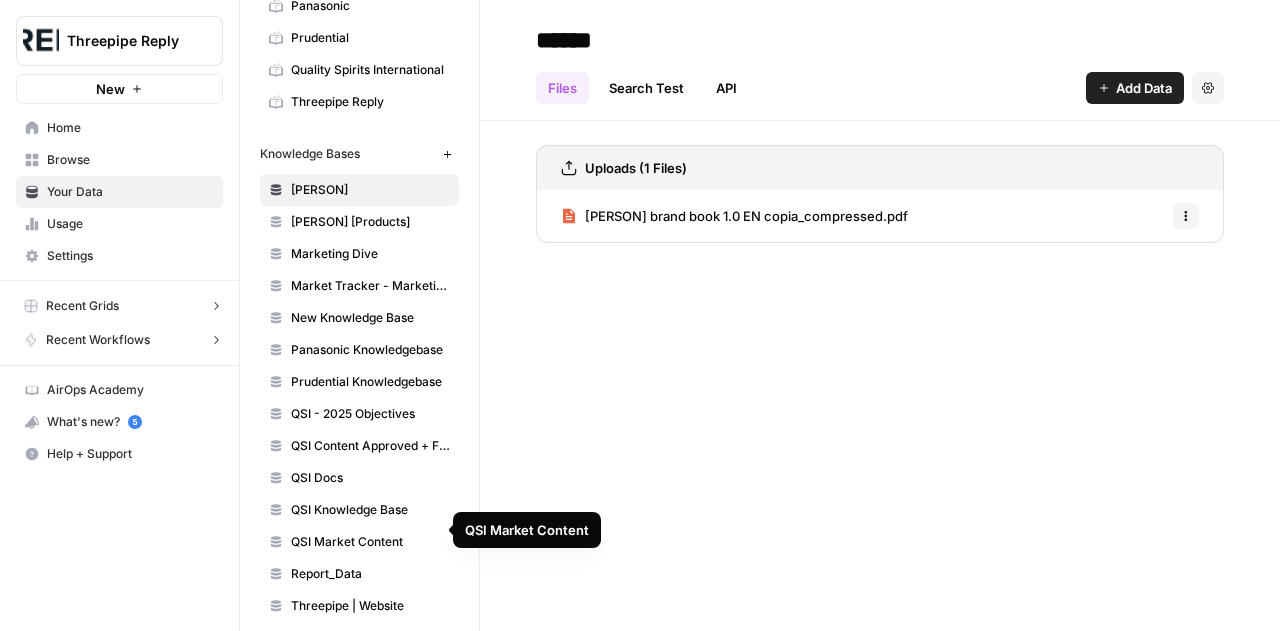 click on "QSI Market Content" at bounding box center (370, 542) 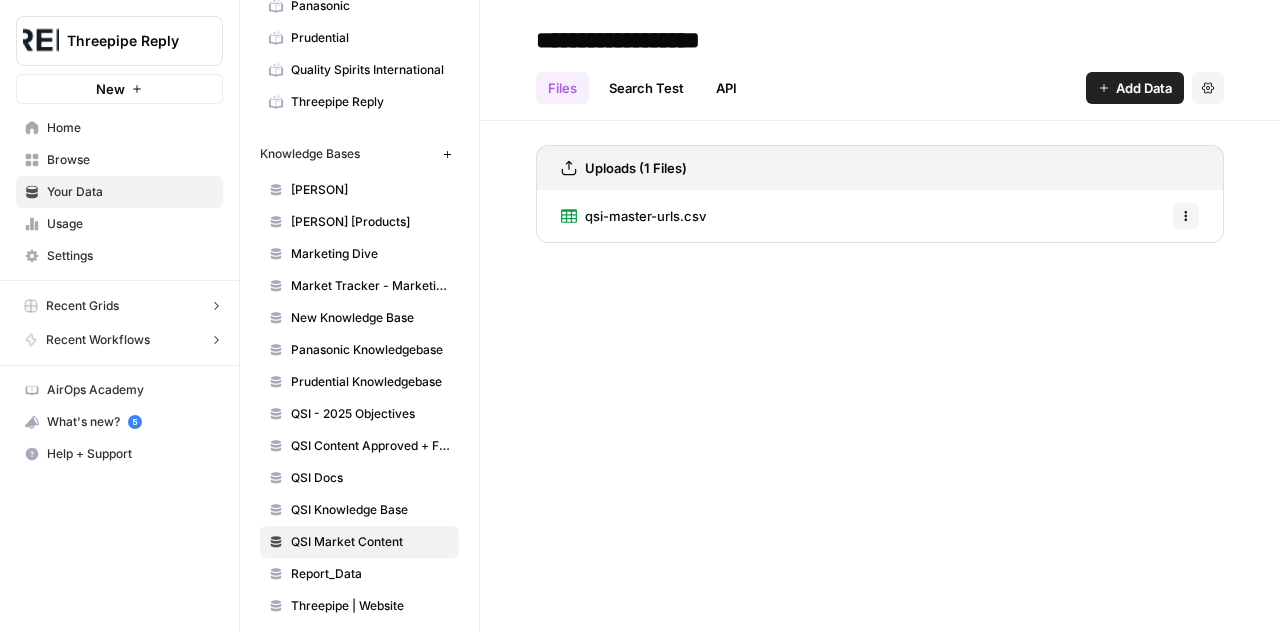 click on "qsi-master-urls.csv" at bounding box center (645, 216) 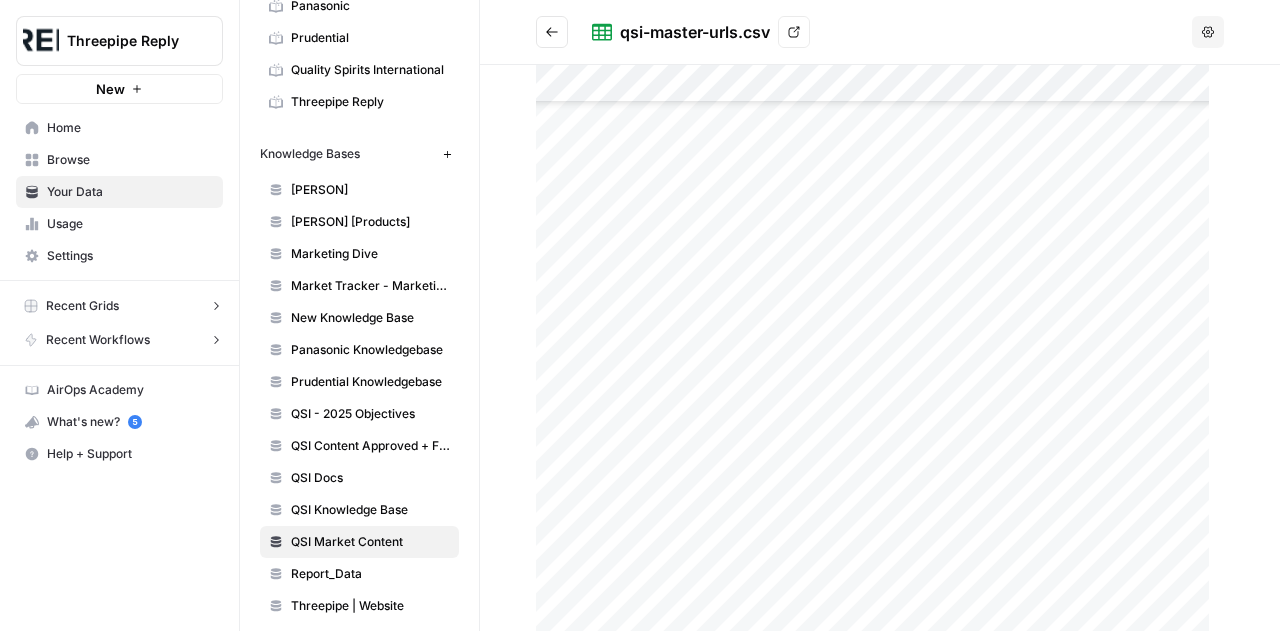 scroll, scrollTop: 445, scrollLeft: 0, axis: vertical 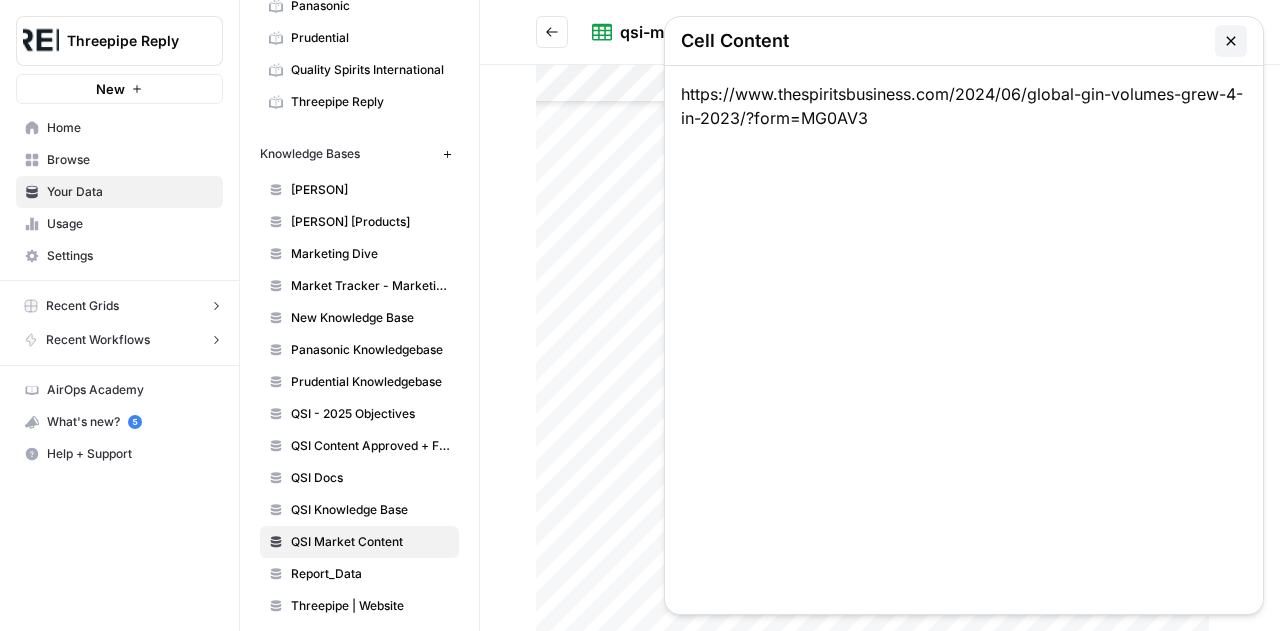click on "https://www.thespiritsbusiness.com/2024/06/global-gin-volumes-grew-4-in-2023/?form=MG0AV3" at bounding box center (964, 340) 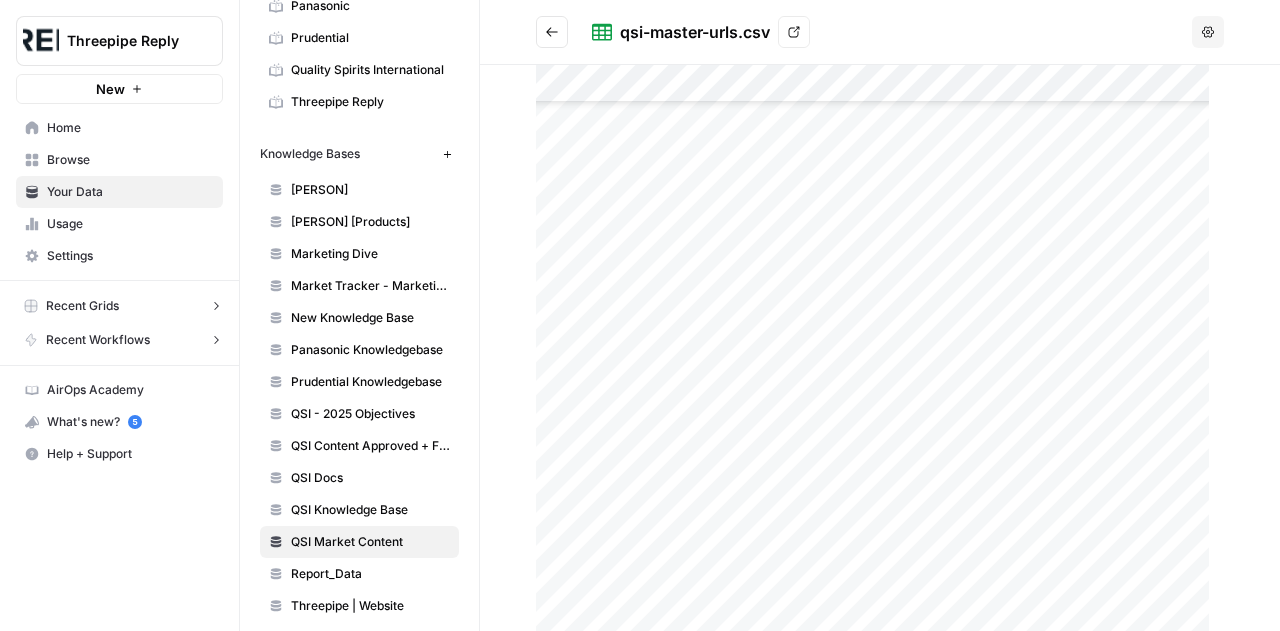 click at bounding box center (880, 348) 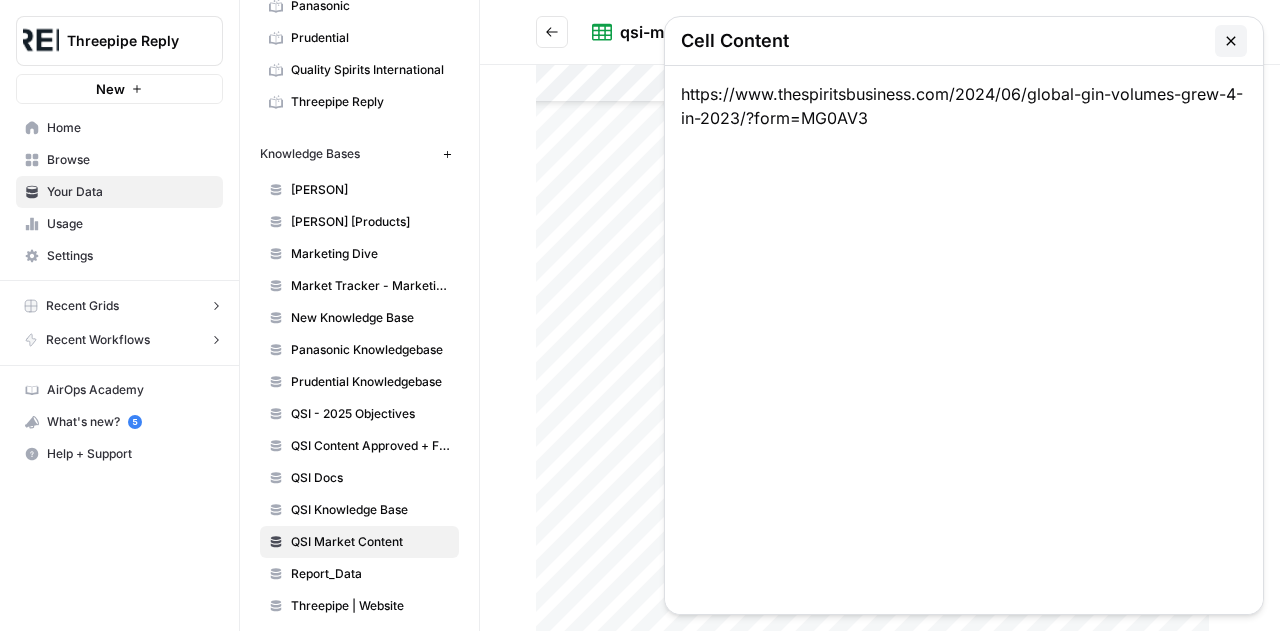 click 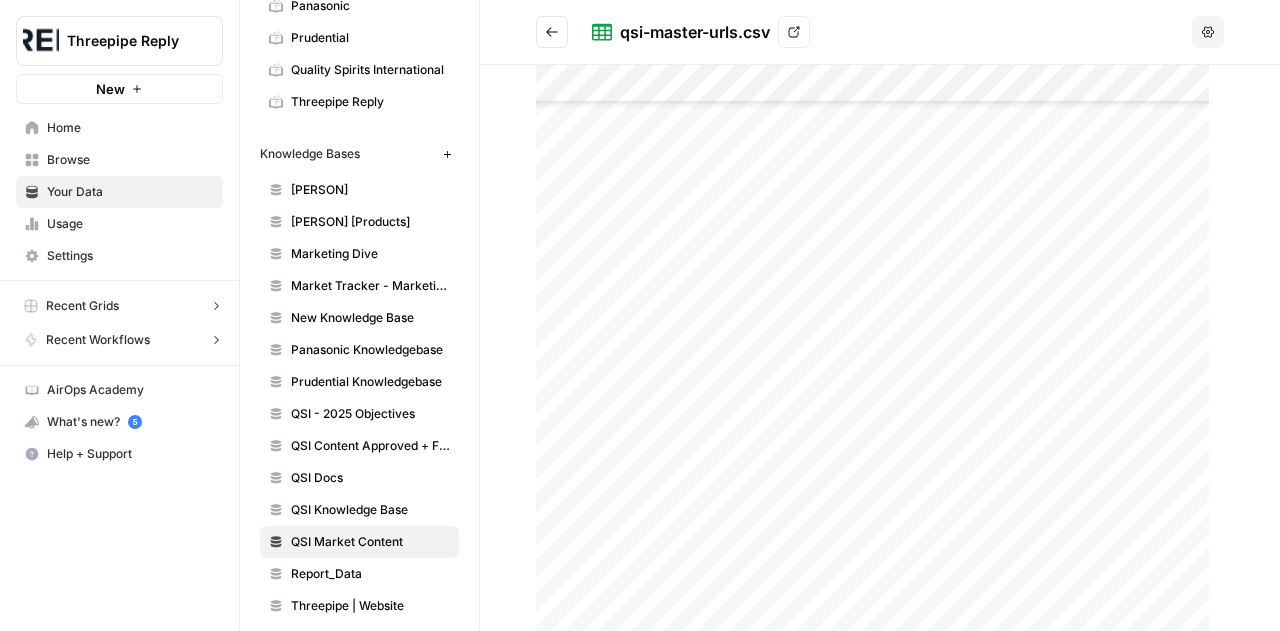 click at bounding box center (880, 348) 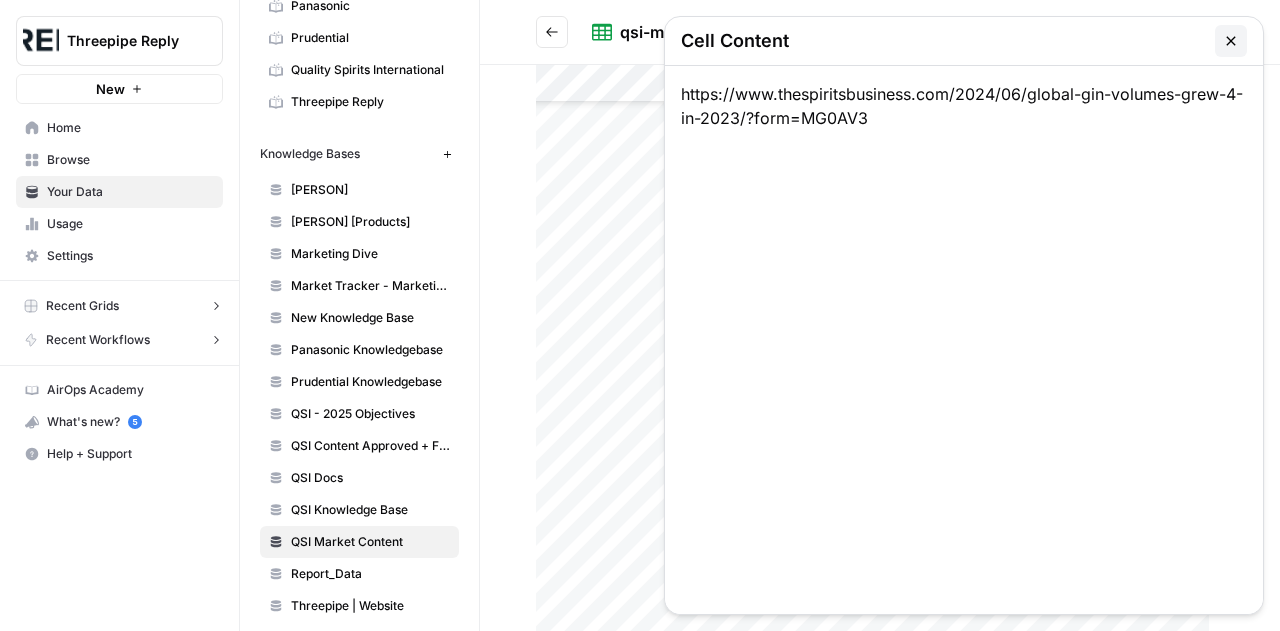 click 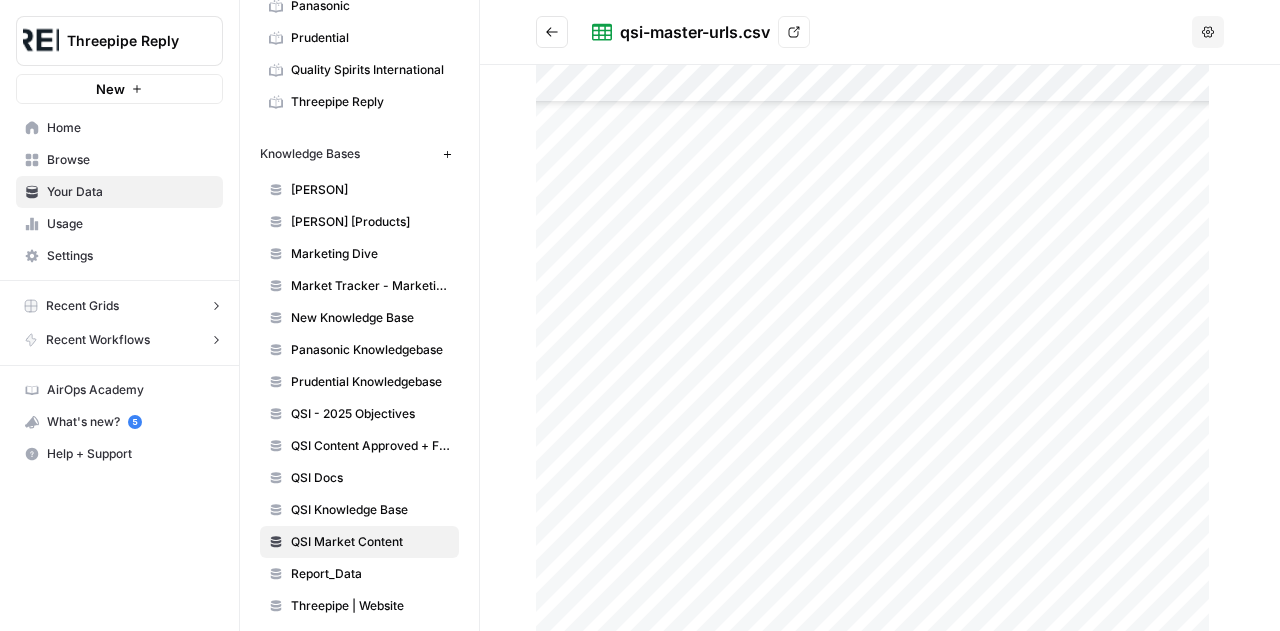 click at bounding box center (880, 348) 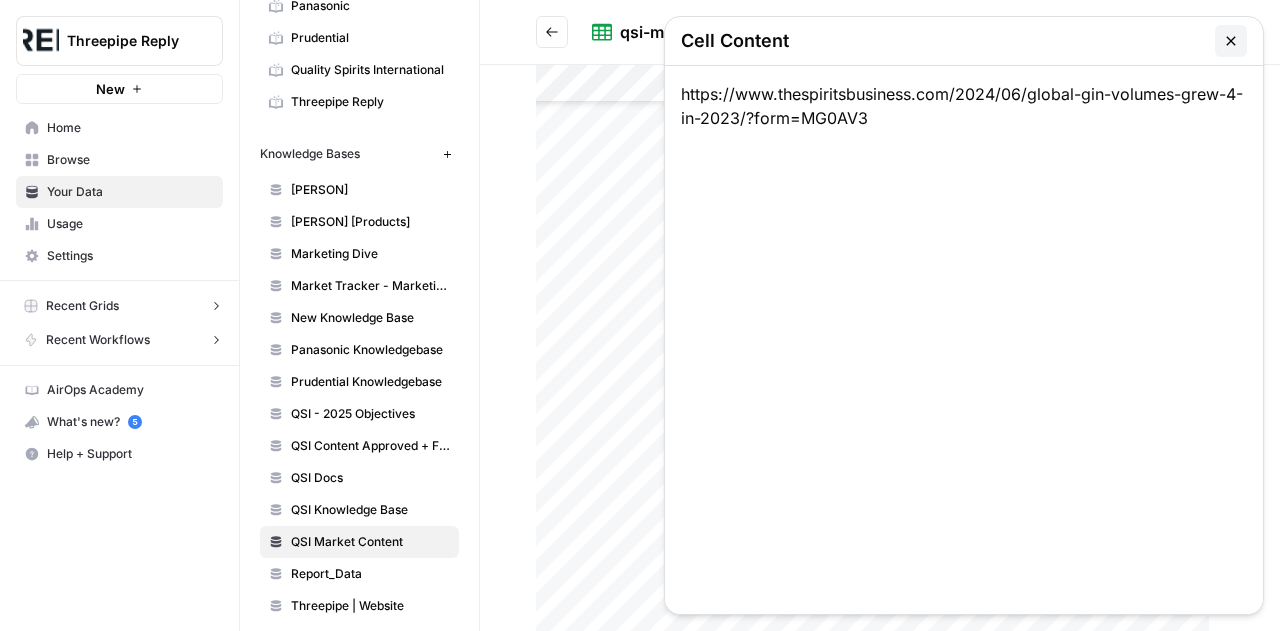 click at bounding box center [1231, 41] 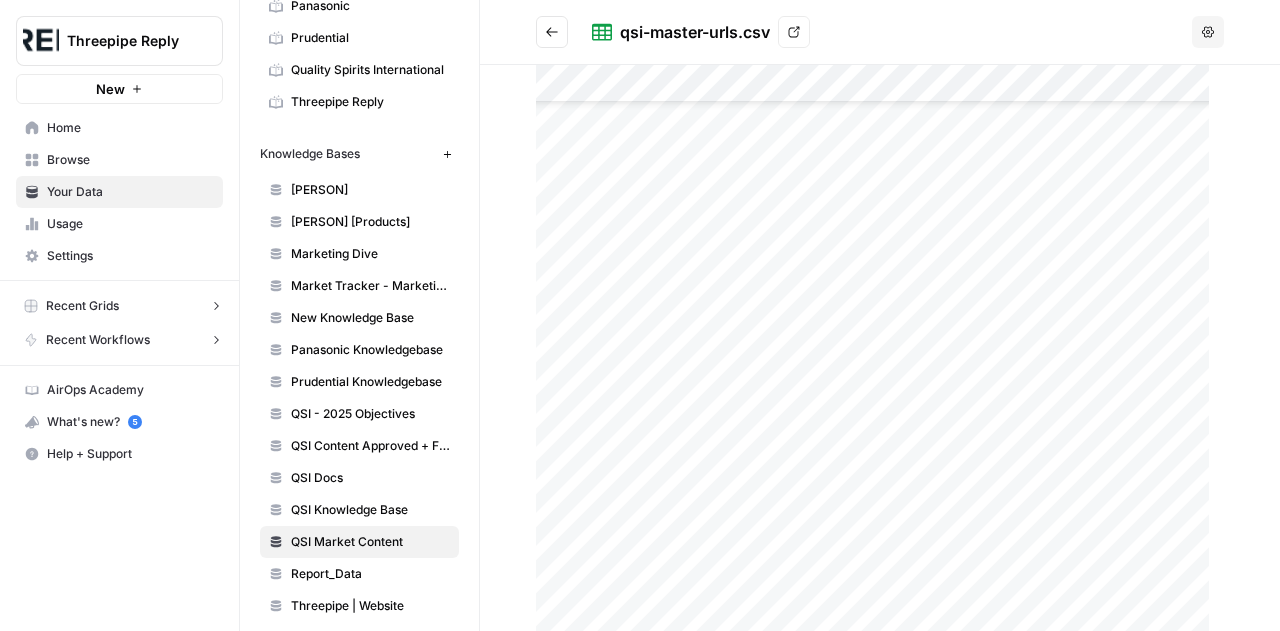 scroll, scrollTop: 0, scrollLeft: 0, axis: both 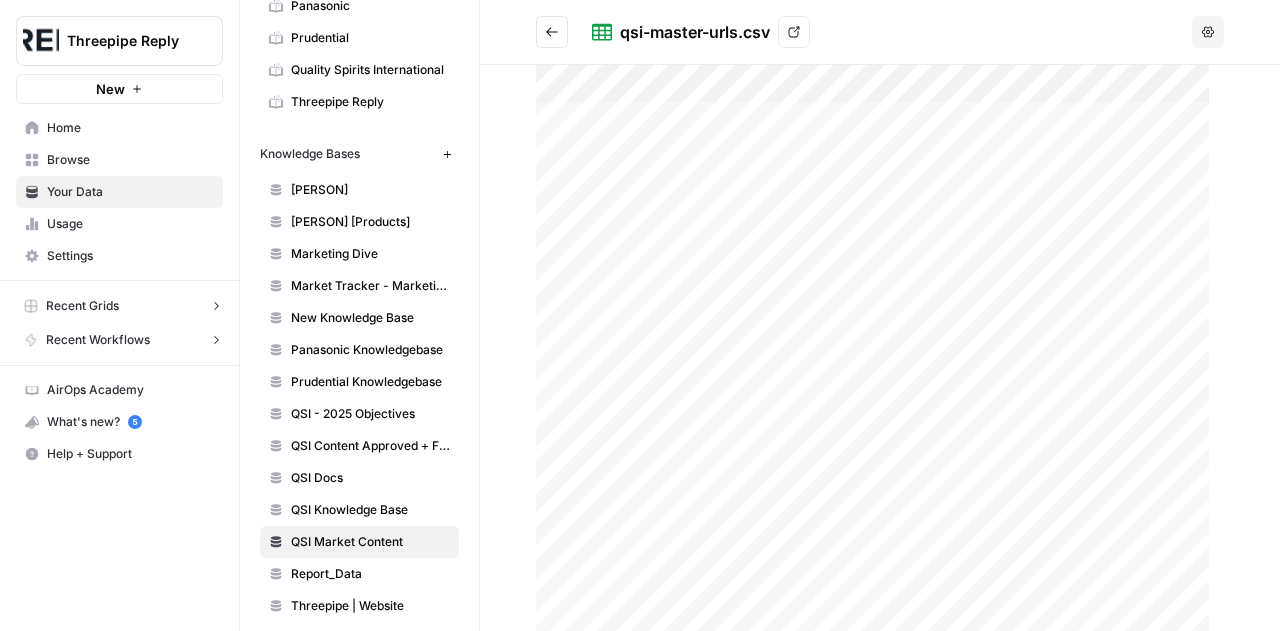 click at bounding box center [880, 348] 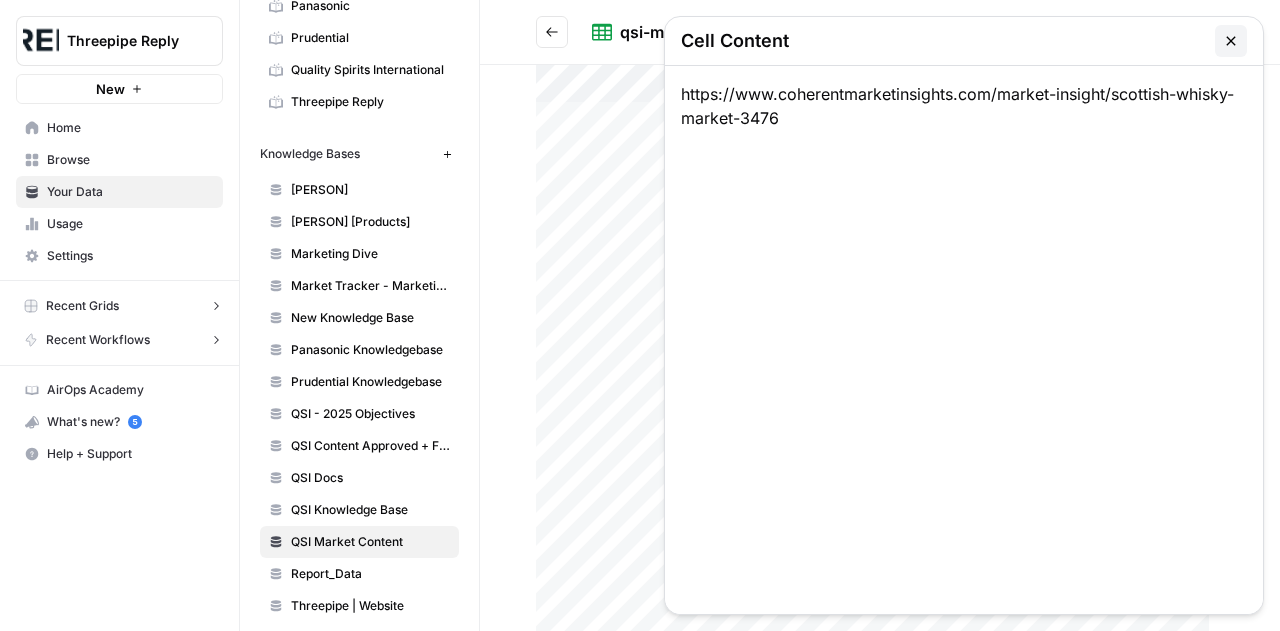 click at bounding box center [880, 348] 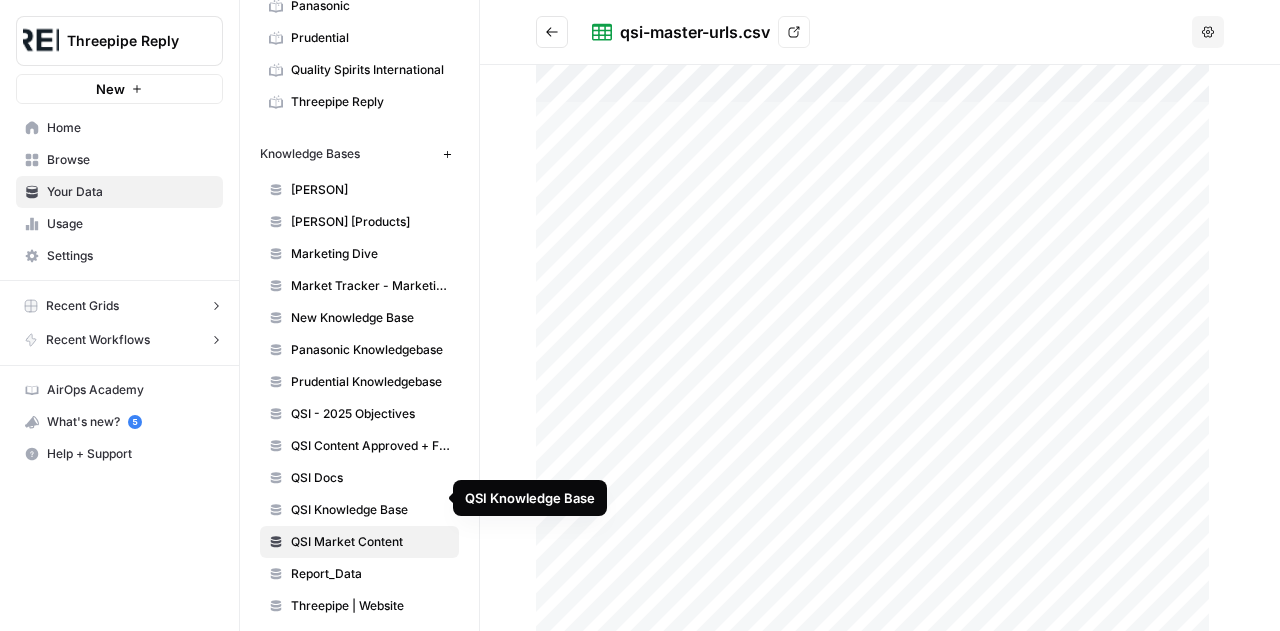 click on "QSI Knowledge Base" at bounding box center [359, 510] 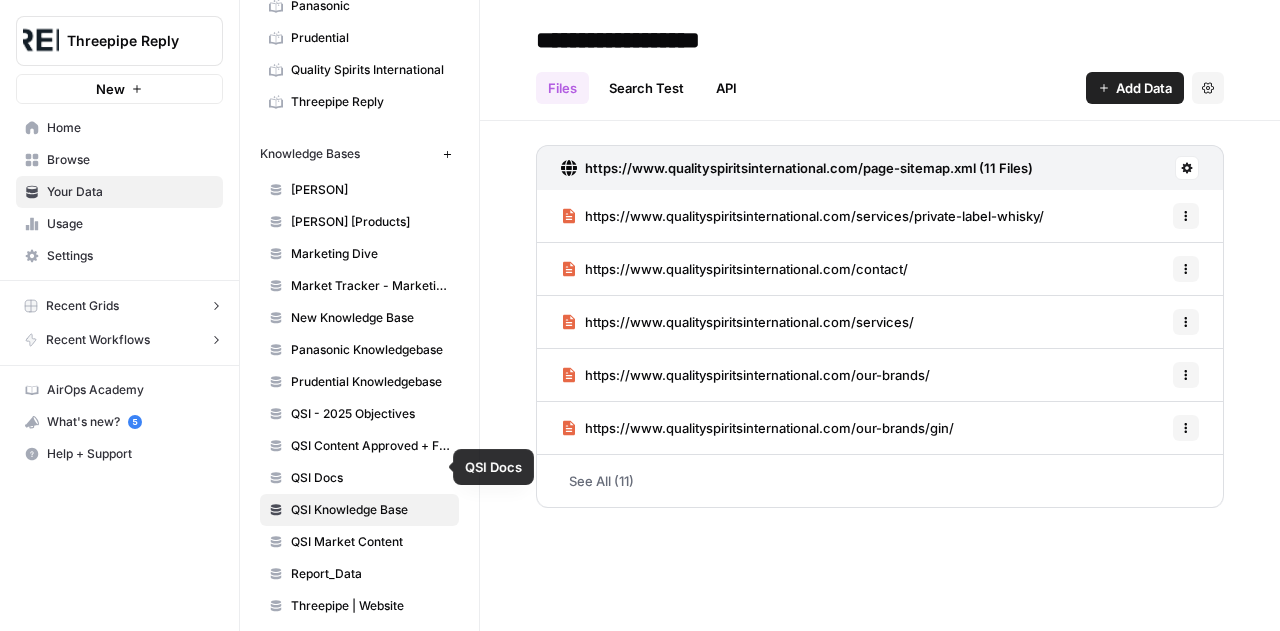 click on "QSI Docs" at bounding box center (359, 478) 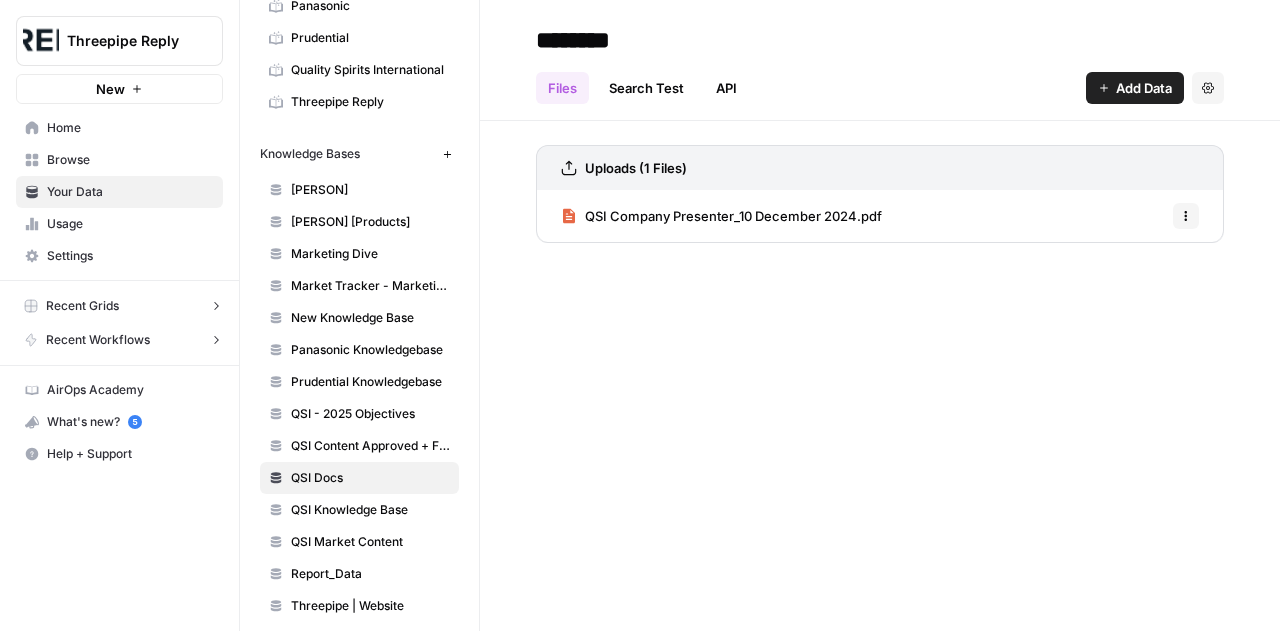 click on "QSI Knowledge Base" at bounding box center [370, 510] 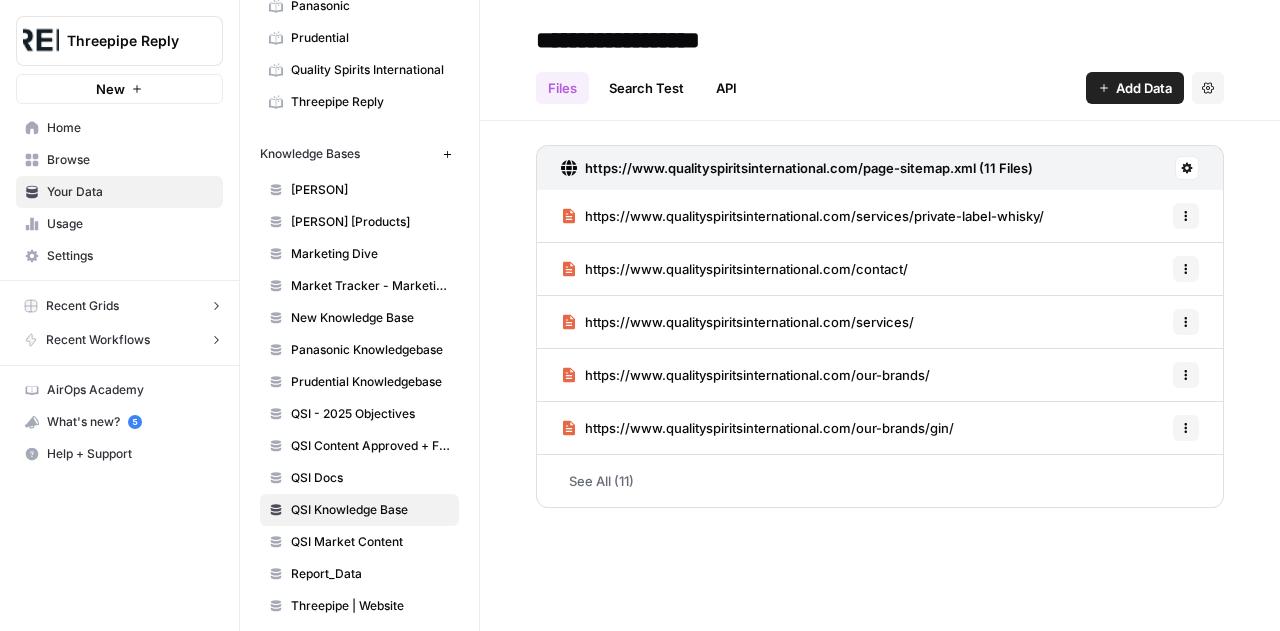 click on "See All (11)" at bounding box center (880, 481) 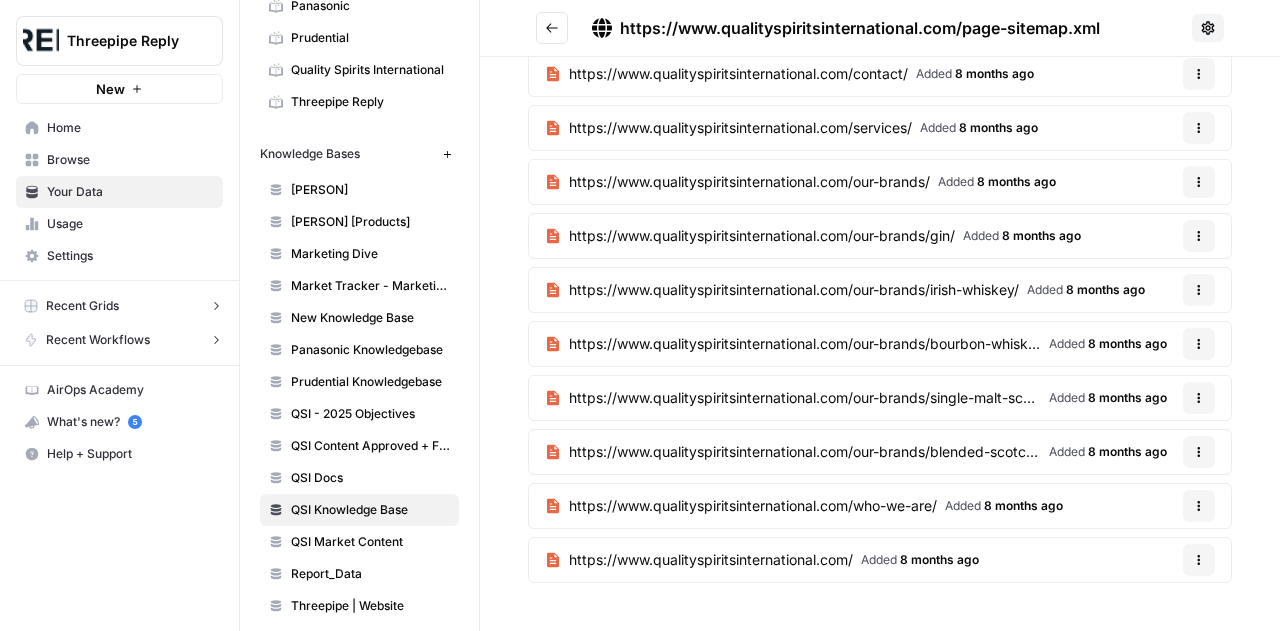 scroll, scrollTop: 114, scrollLeft: 0, axis: vertical 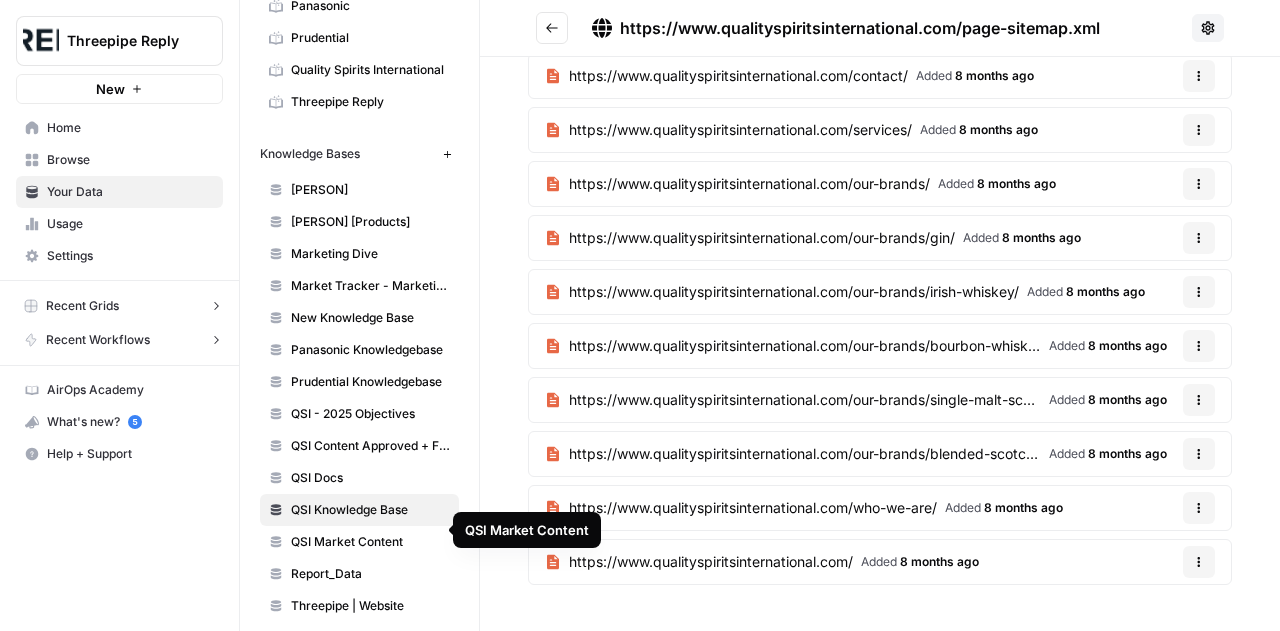 click on "QSI Market Content" at bounding box center (370, 542) 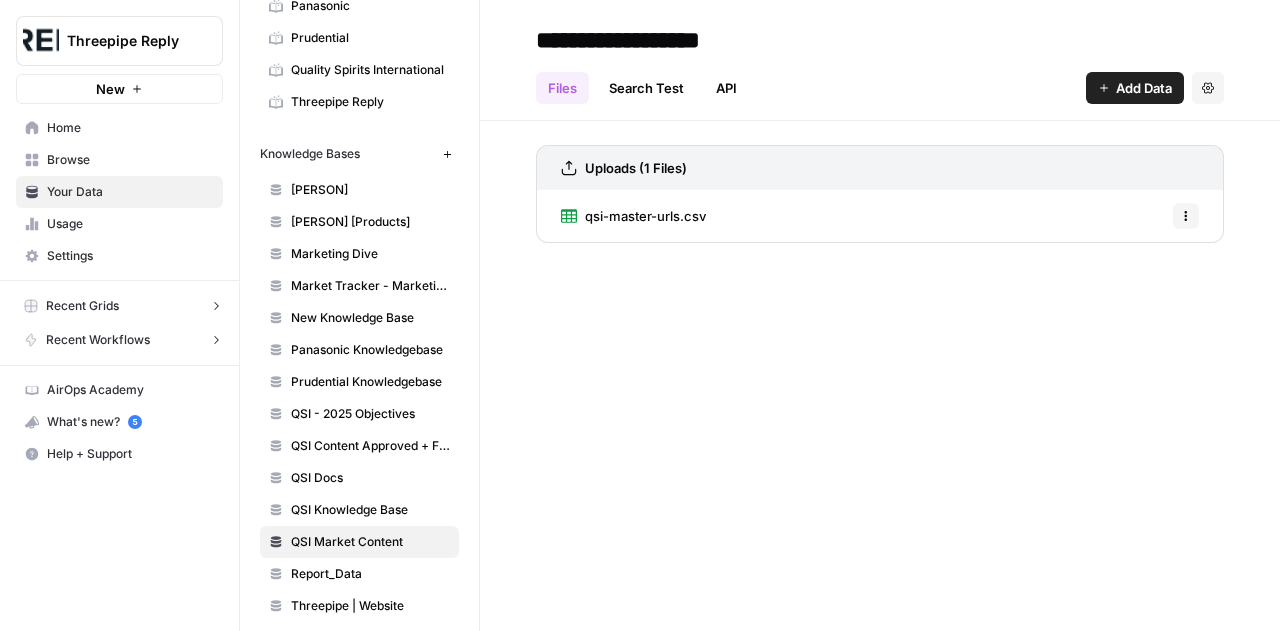 click on "Browse" at bounding box center [130, 160] 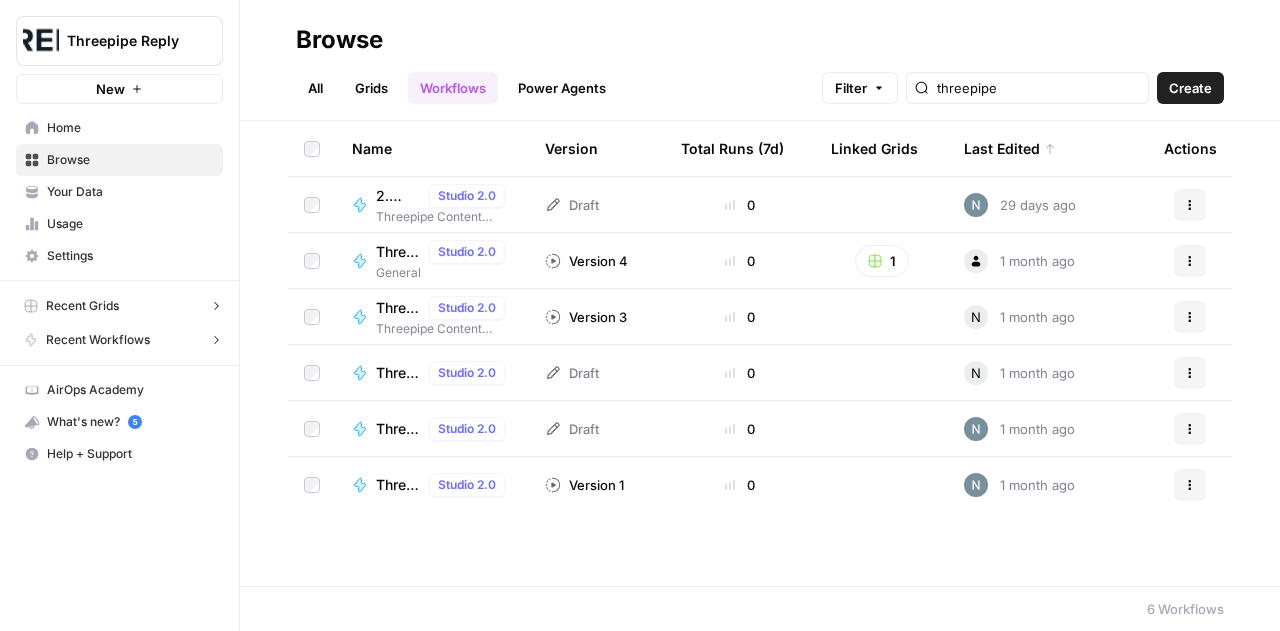 click on "Grids" at bounding box center [371, 88] 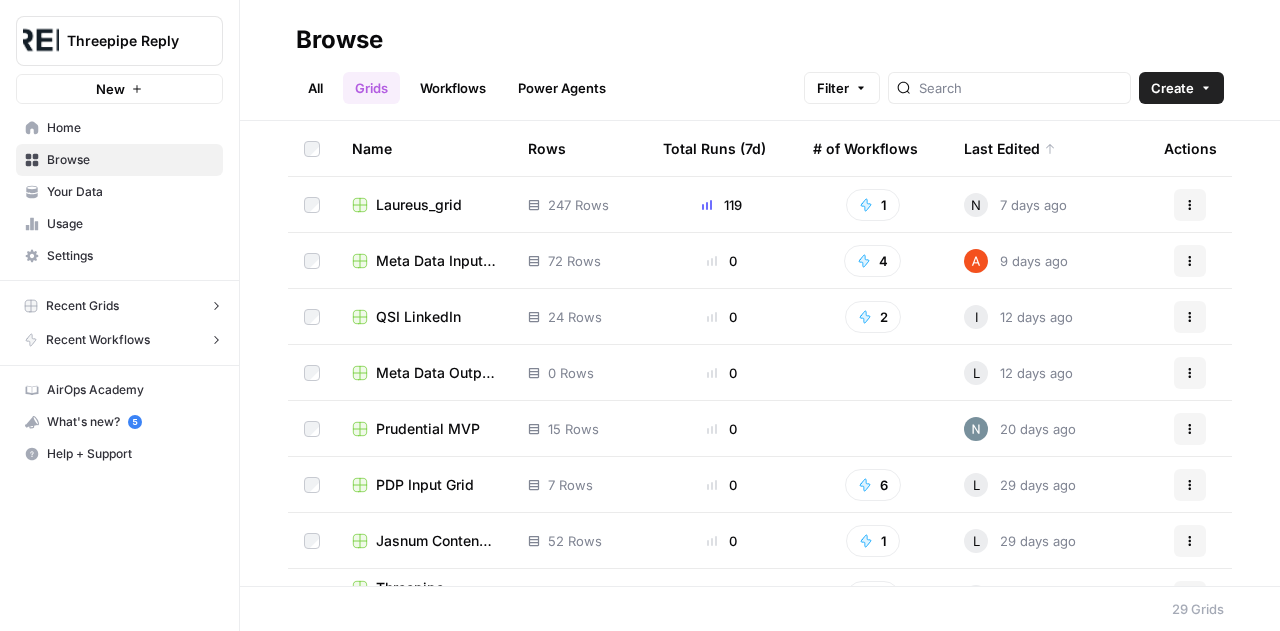 click on "Workflows" at bounding box center [453, 88] 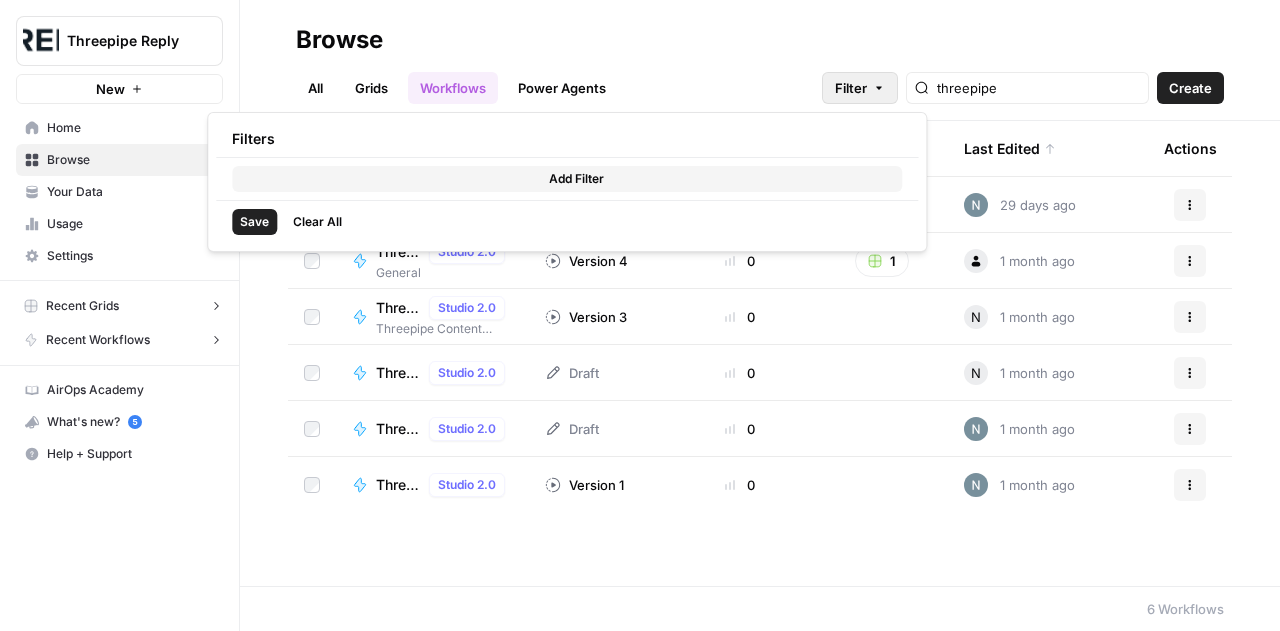 click on "Filter" at bounding box center (860, 88) 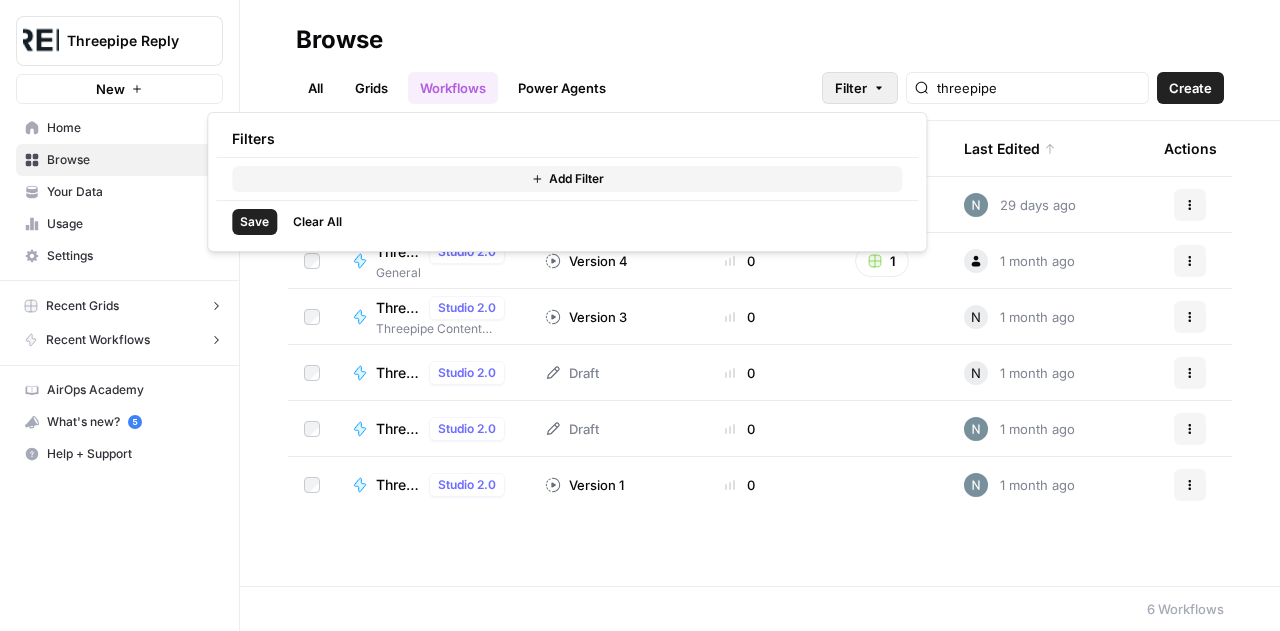 click on "Filter" at bounding box center (860, 88) 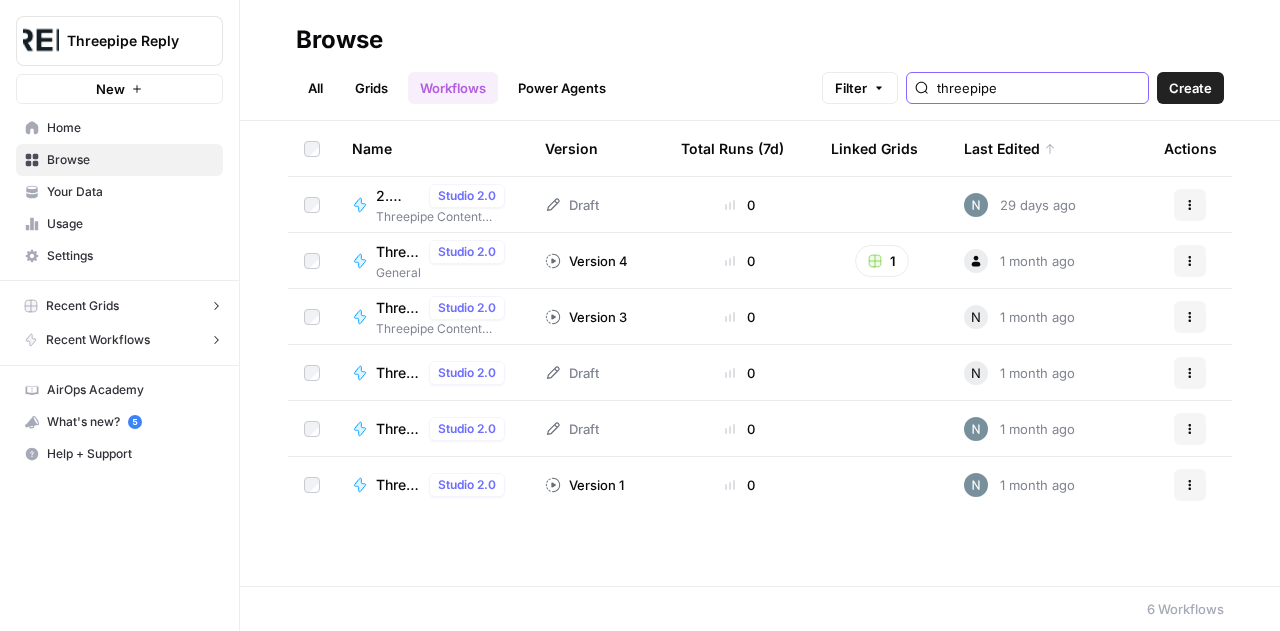 click on "threepipe" at bounding box center [1038, 88] 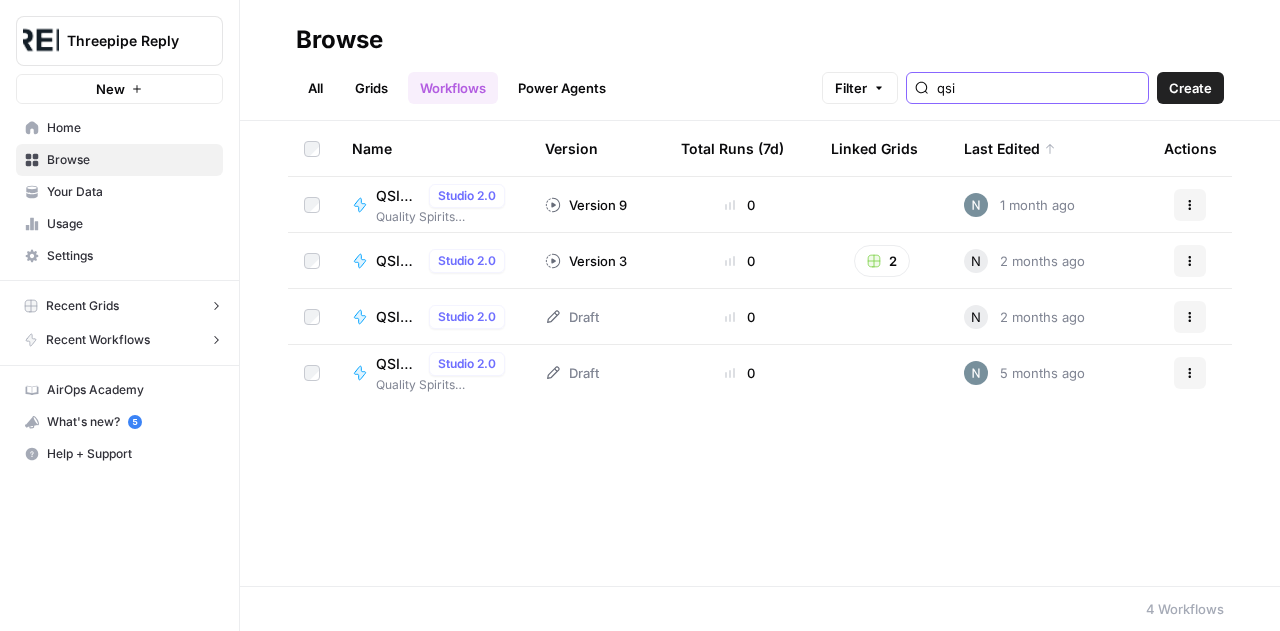 type on "qsi" 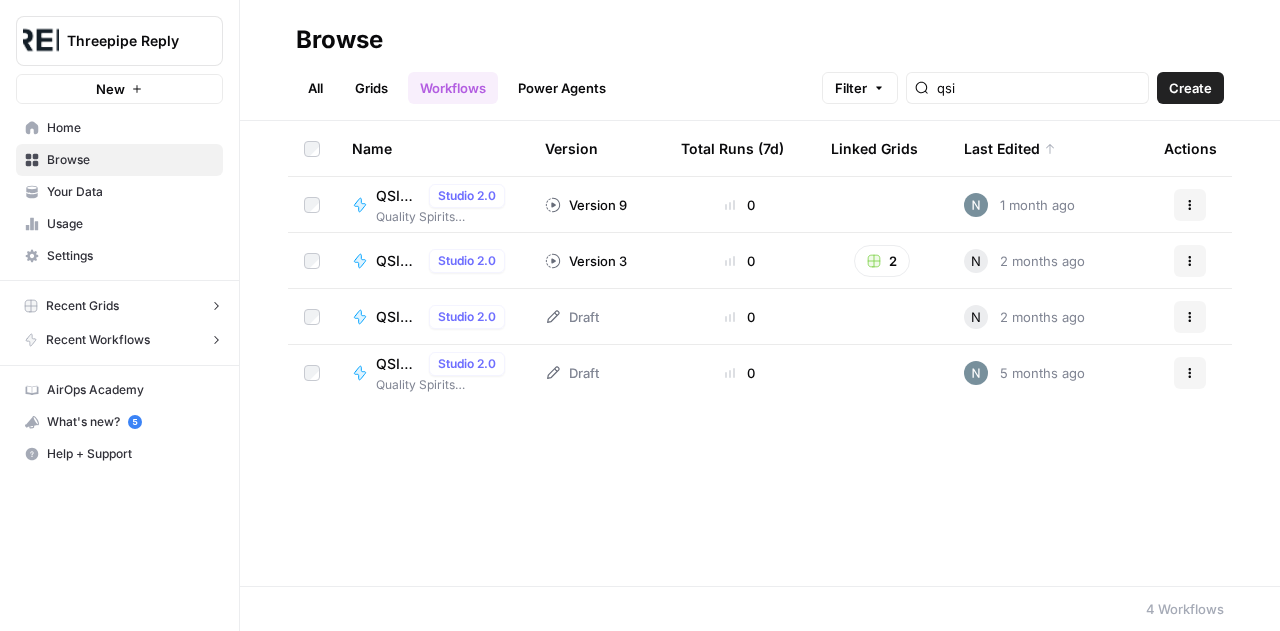 click on "0" at bounding box center (740, 204) 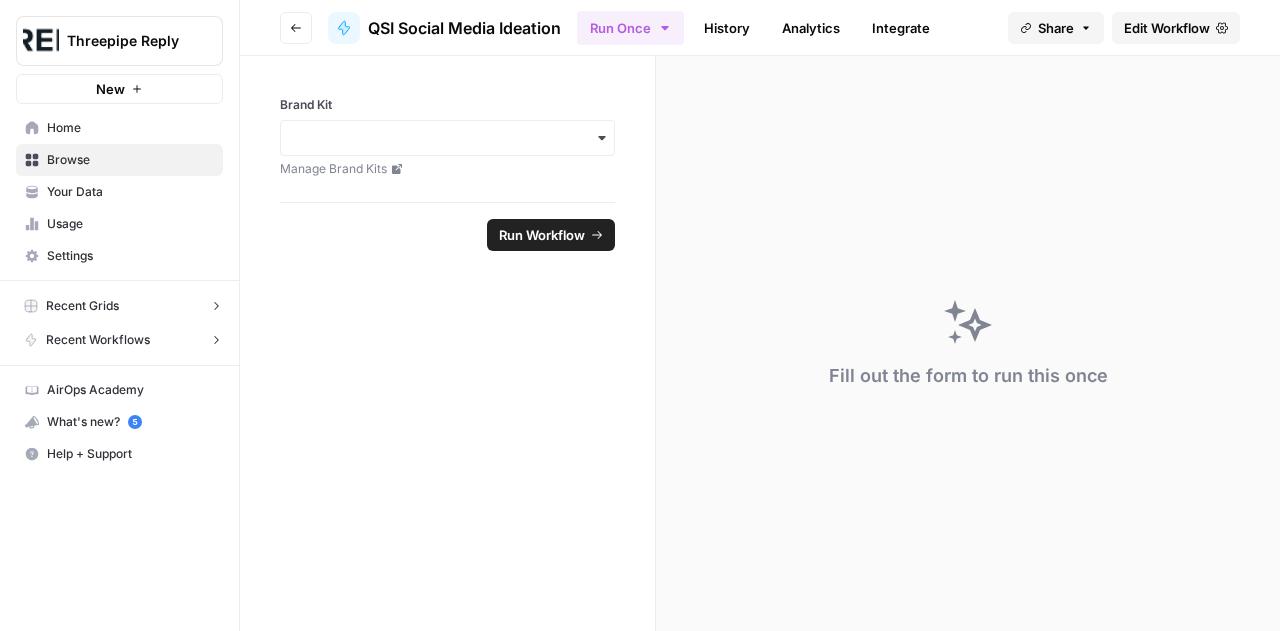 click on "Edit Workflow" at bounding box center [1167, 28] 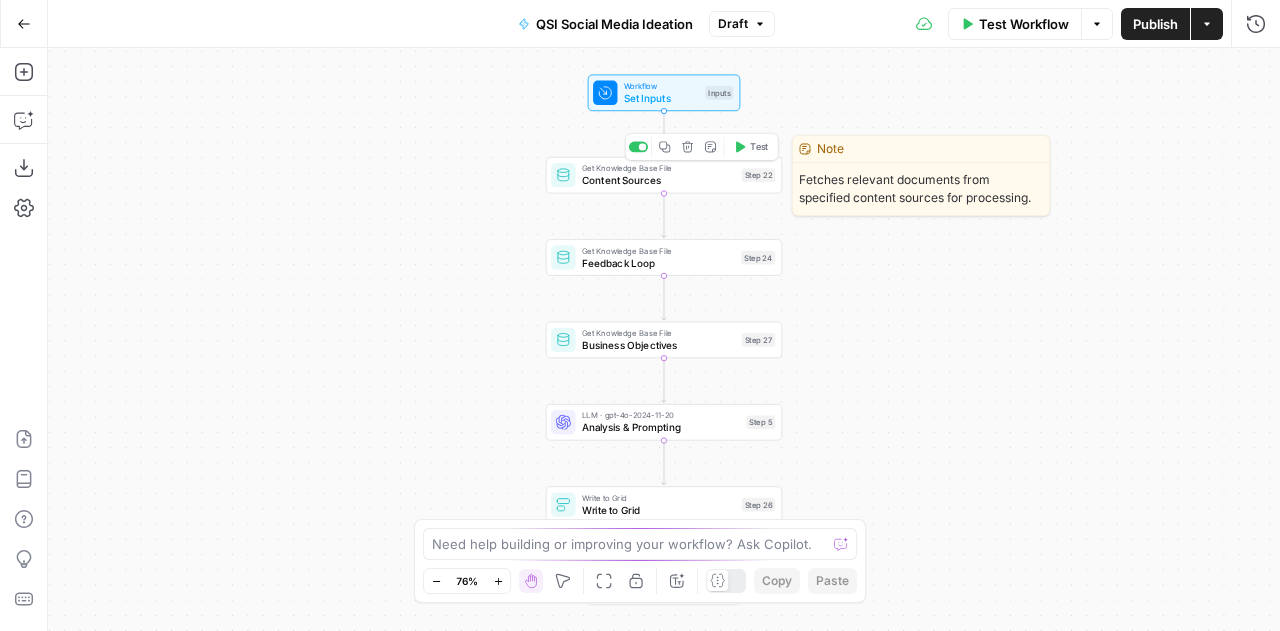 click on "Content Sources" at bounding box center (659, 180) 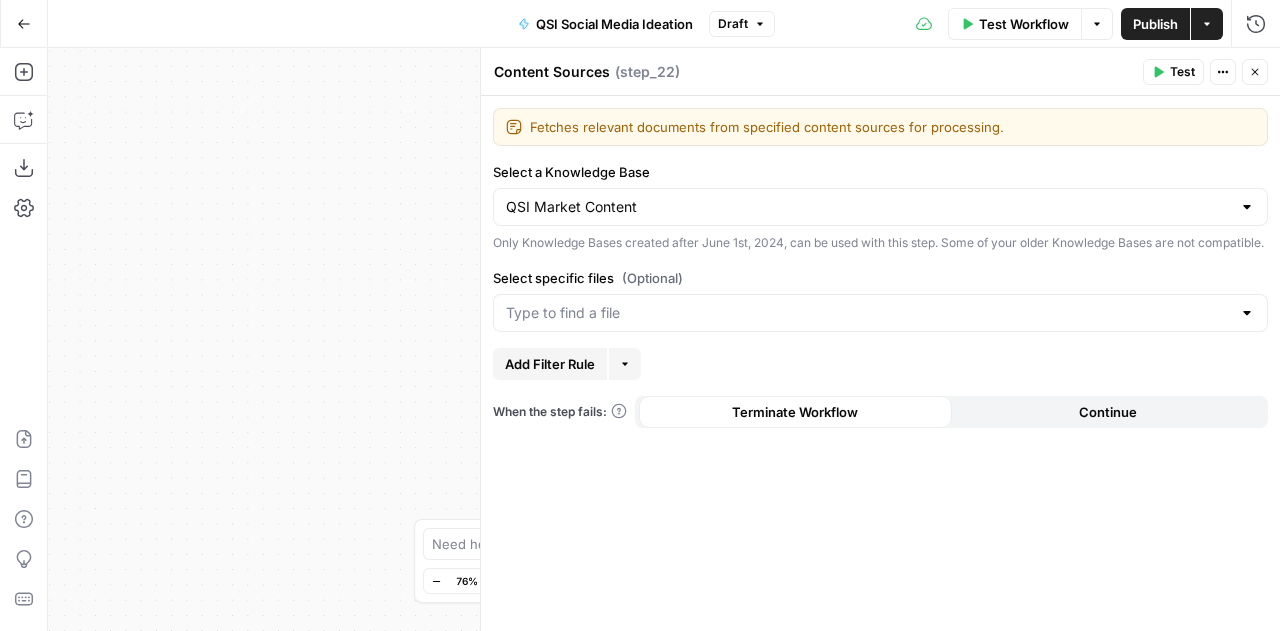 click on "Close" at bounding box center [1255, 72] 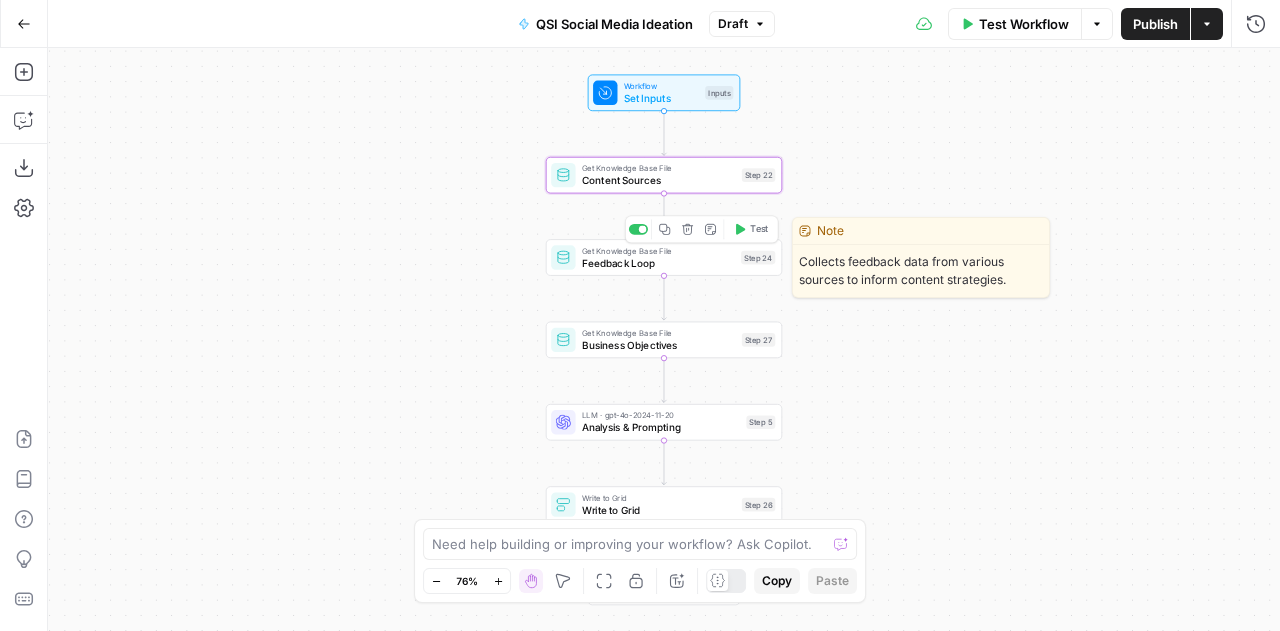 click on "Feedback Loop" at bounding box center (658, 262) 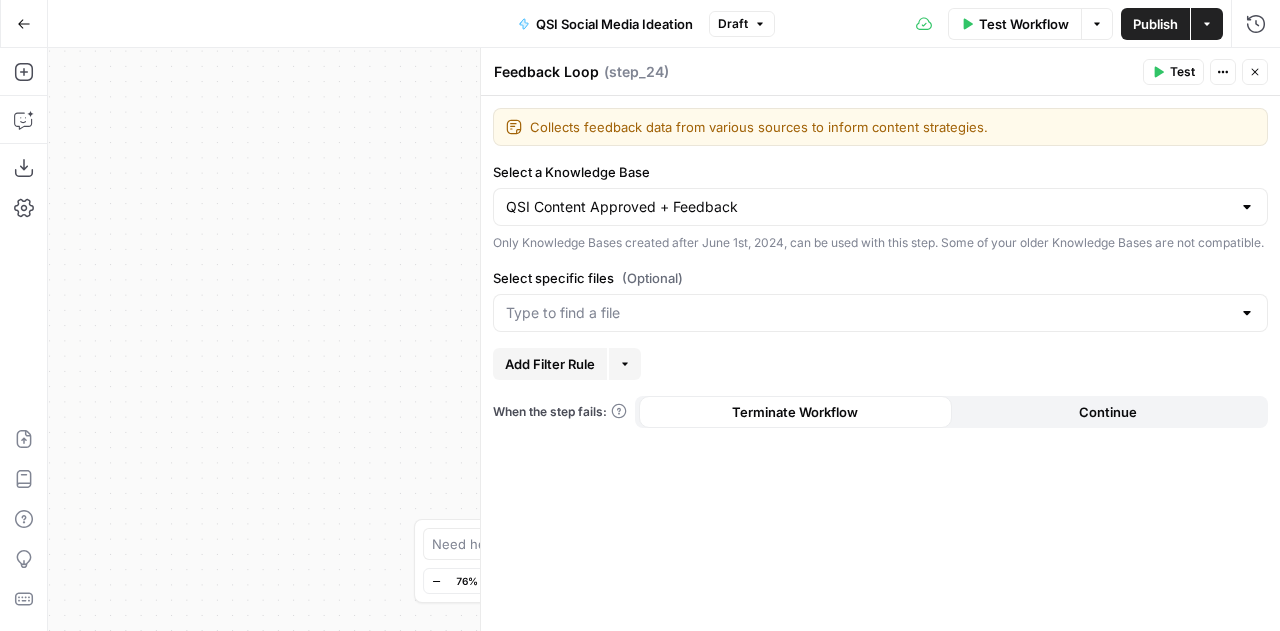 click on "Close" at bounding box center (1255, 72) 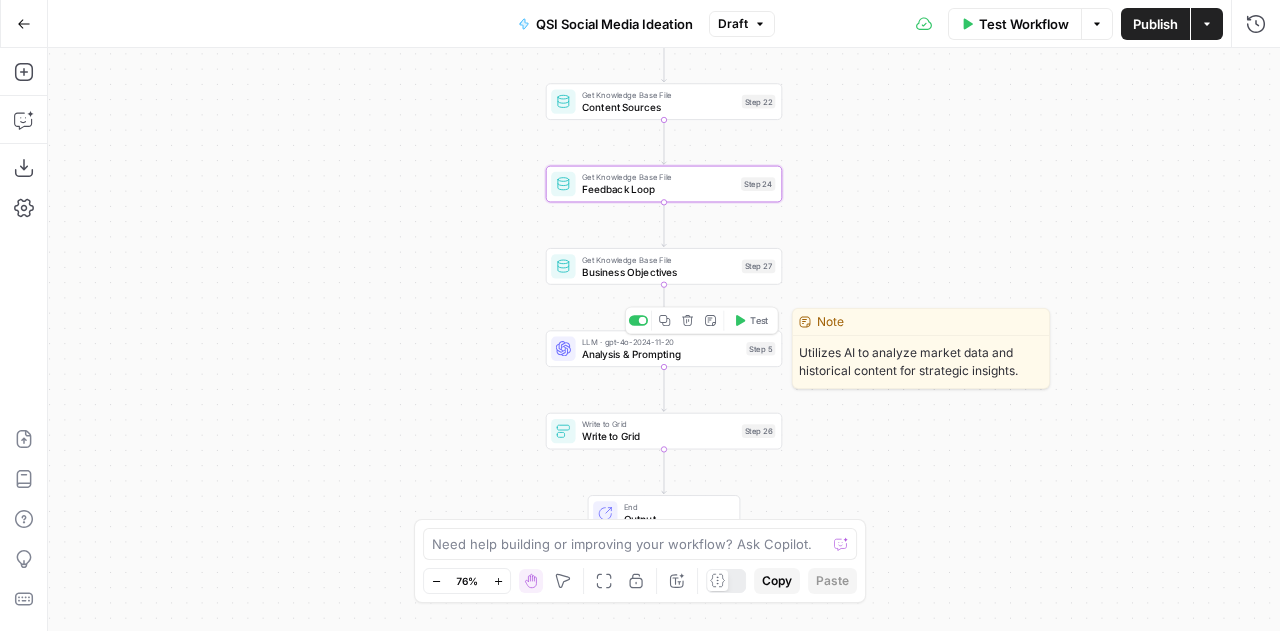 click on "Analysis & Prompting" at bounding box center (661, 353) 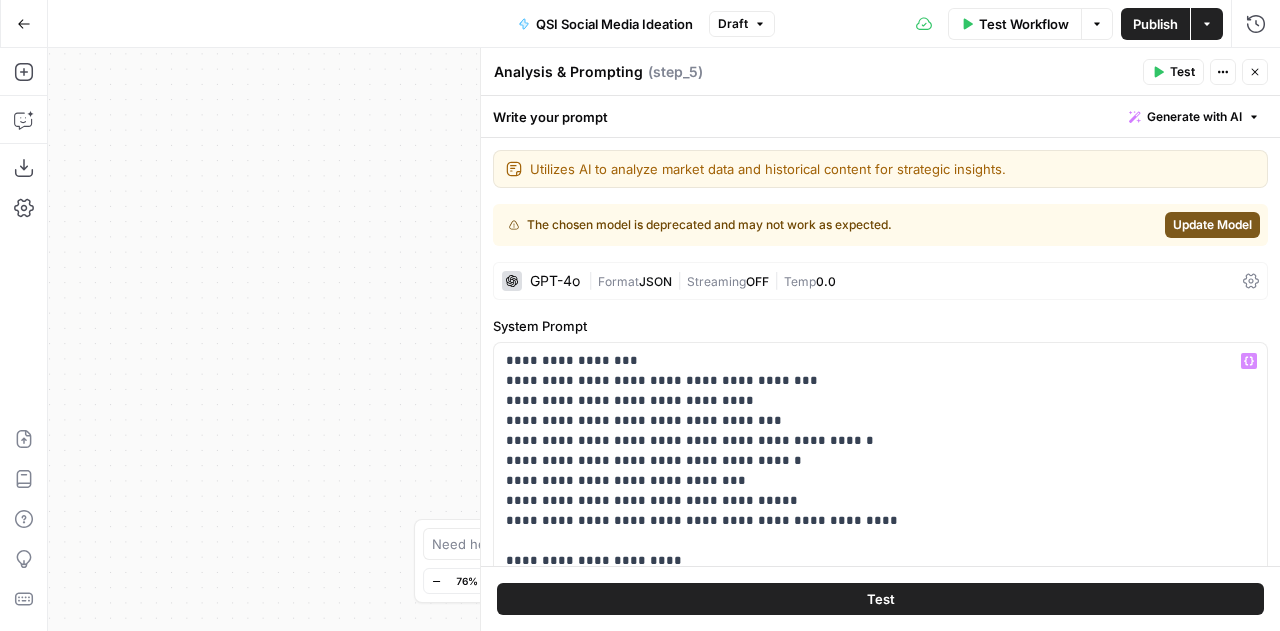 scroll, scrollTop: 2981, scrollLeft: 0, axis: vertical 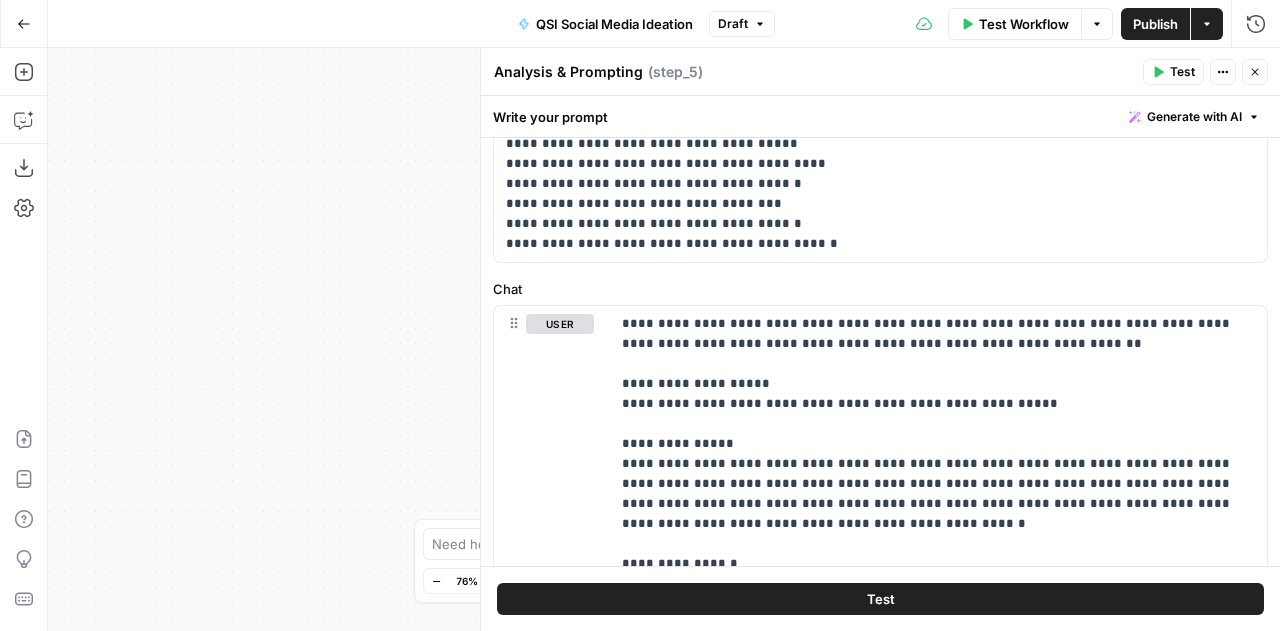 click on "Workflow Set Inputs Inputs Get Knowledge Base File Content Sources Step 22 Get Knowledge Base File Feedback Loop Step 24 Get Knowledge Base File Business Objectives Step 27 LLM · gpt-4o-2024-11-20 Analysis & Prompting Step 5 Write to Grid Write to Grid Step 26 End Output" at bounding box center [664, 339] 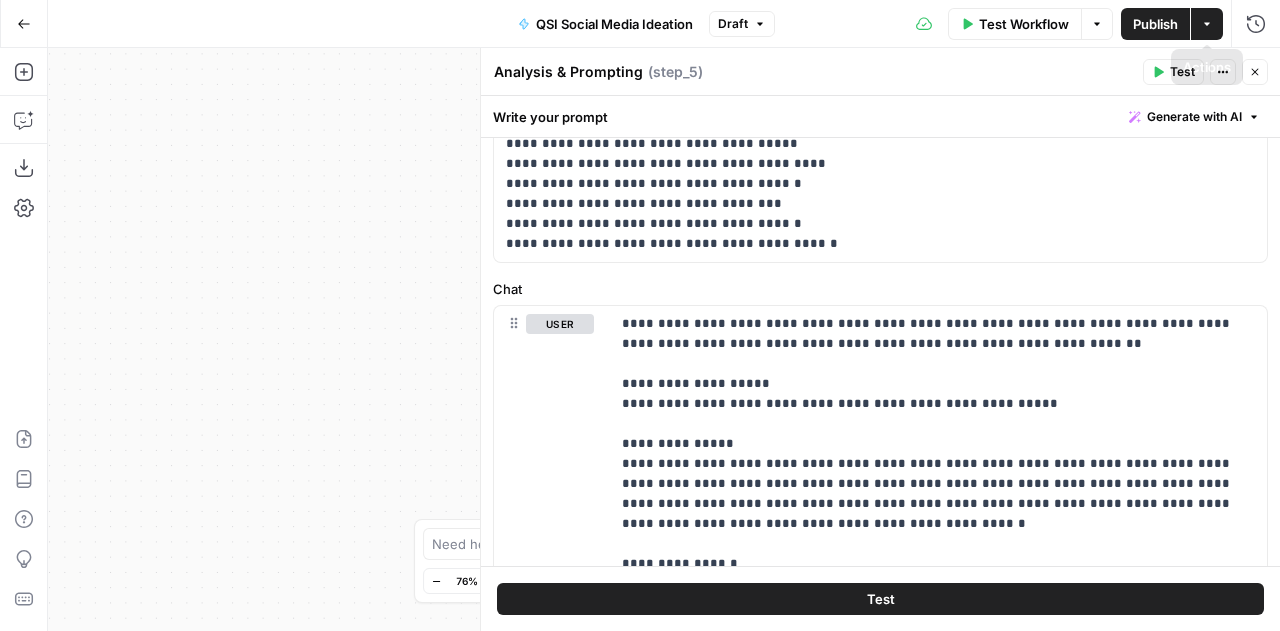 click on "Close" at bounding box center [1255, 72] 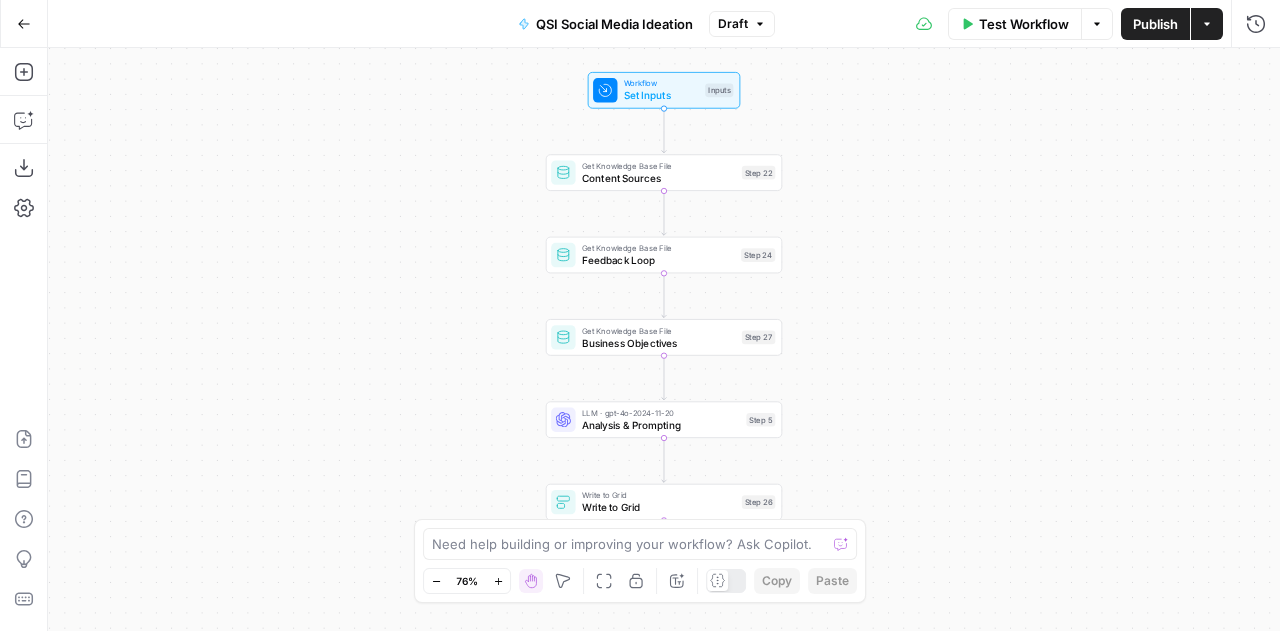click on "Workflow Set Inputs Inputs Get Knowledge Base File Content Sources Step 22 Get Knowledge Base File Feedback Loop Step 24 Get Knowledge Base File Business Objectives Step 27 LLM · gpt-4o-2024-11-20 Analysis & Prompting Step 5 Write to Grid Write to Grid Step 26 End Output" at bounding box center [664, 339] 